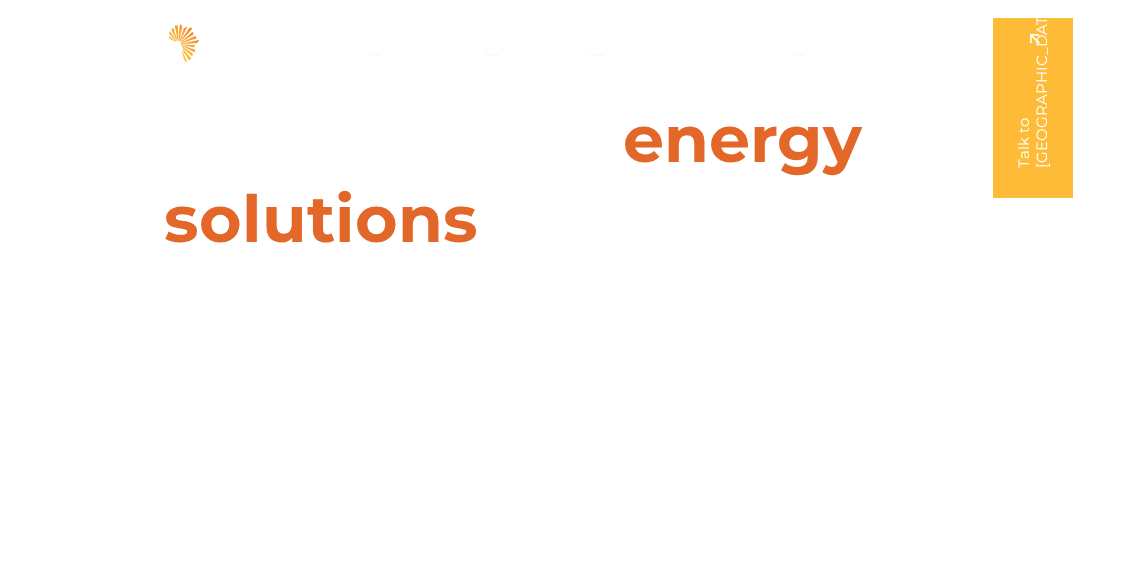 scroll, scrollTop: 0, scrollLeft: 0, axis: both 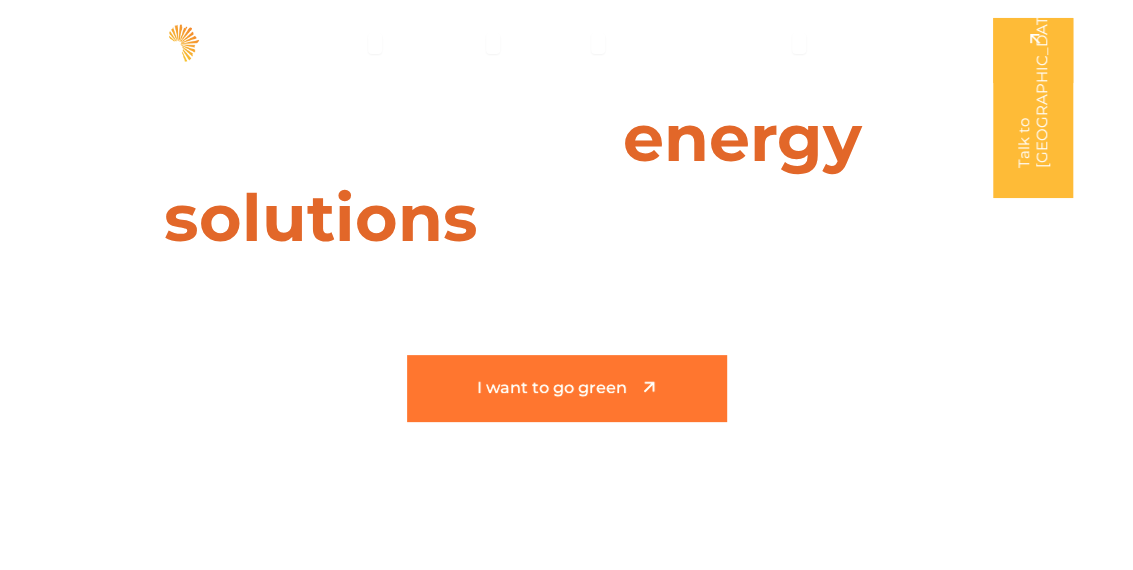 click on "I want to go green" at bounding box center (552, 388) 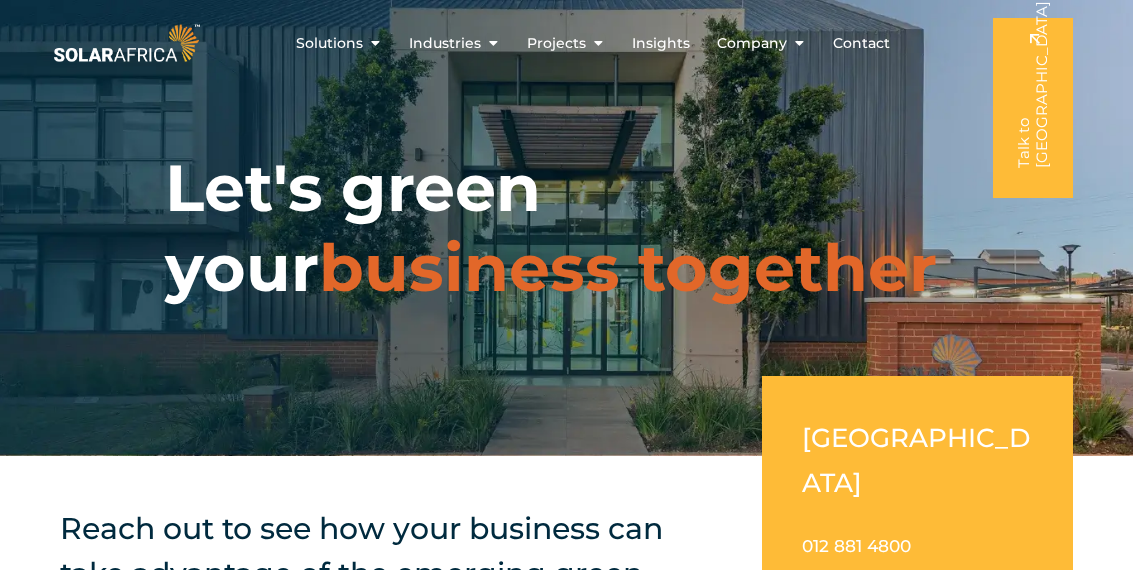 scroll, scrollTop: 0, scrollLeft: 0, axis: both 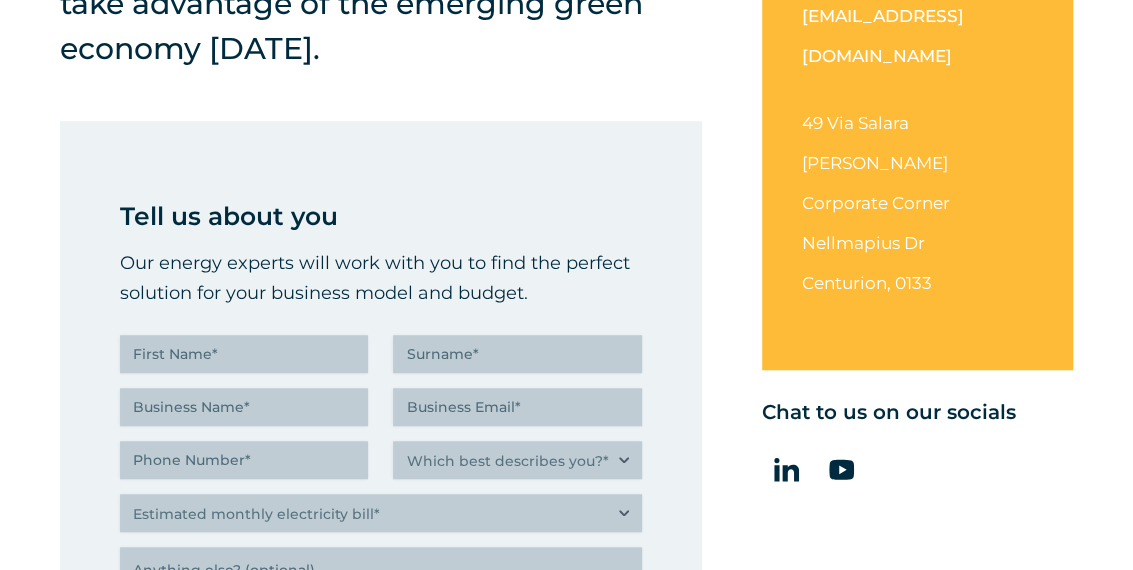 drag, startPoint x: 0, startPoint y: 0, endPoint x: 1116, endPoint y: 108, distance: 1121.2136 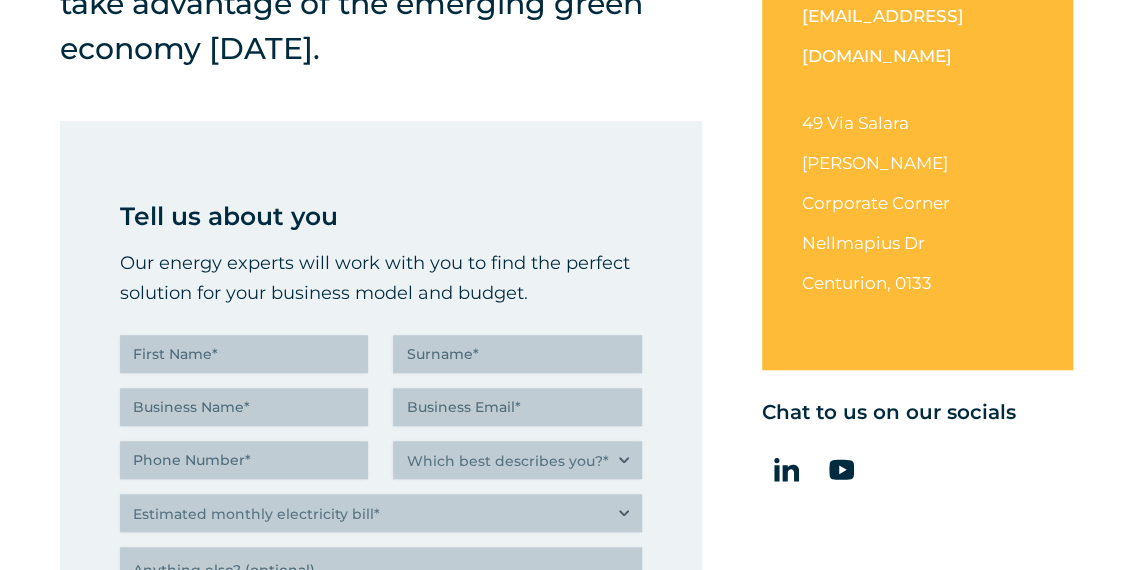 click on "Skip to content
SolarAfrica | Energy solutions for businesses
Solutions
Close Solutions
Open Solutions
Pick your solution
Solar Energy
Wheeling
Battery Storage
Energy Trading" at bounding box center (566, 1402) 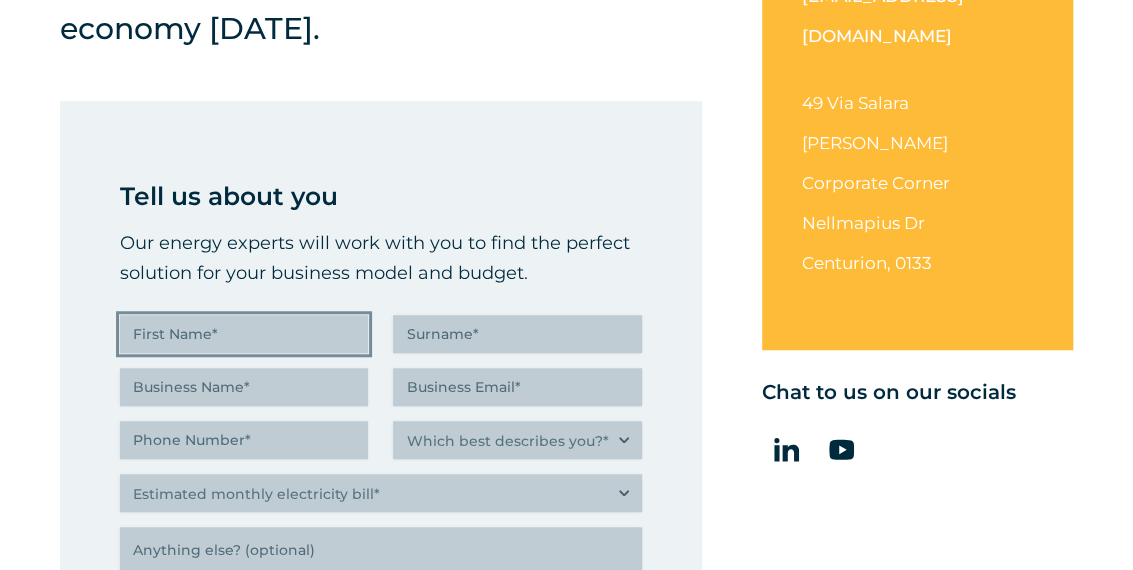 click on "First Name (Required)" at bounding box center [244, 334] 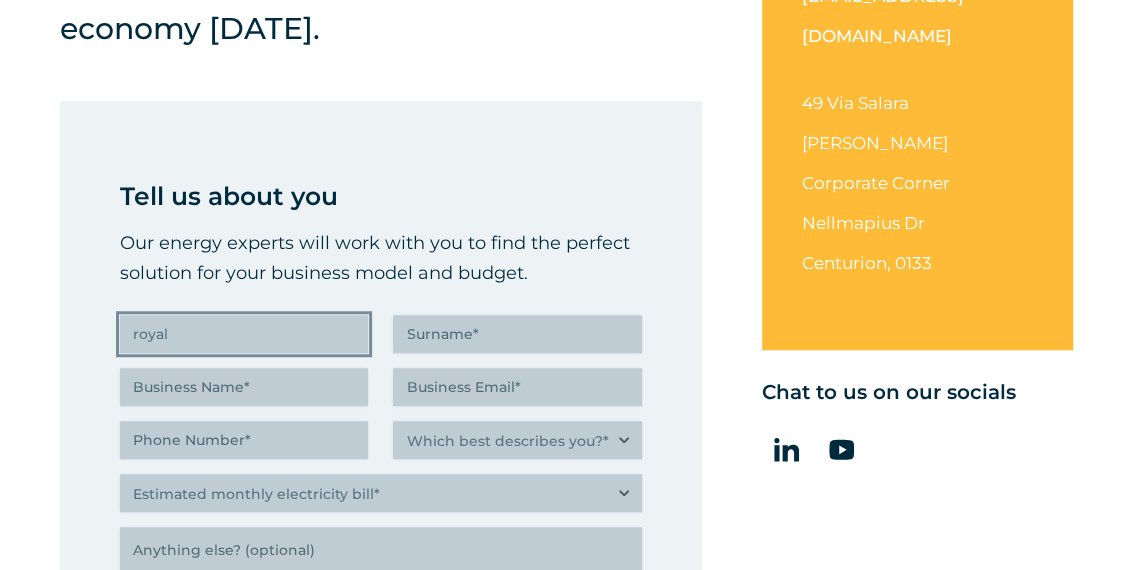 click on "royal" at bounding box center [244, 334] 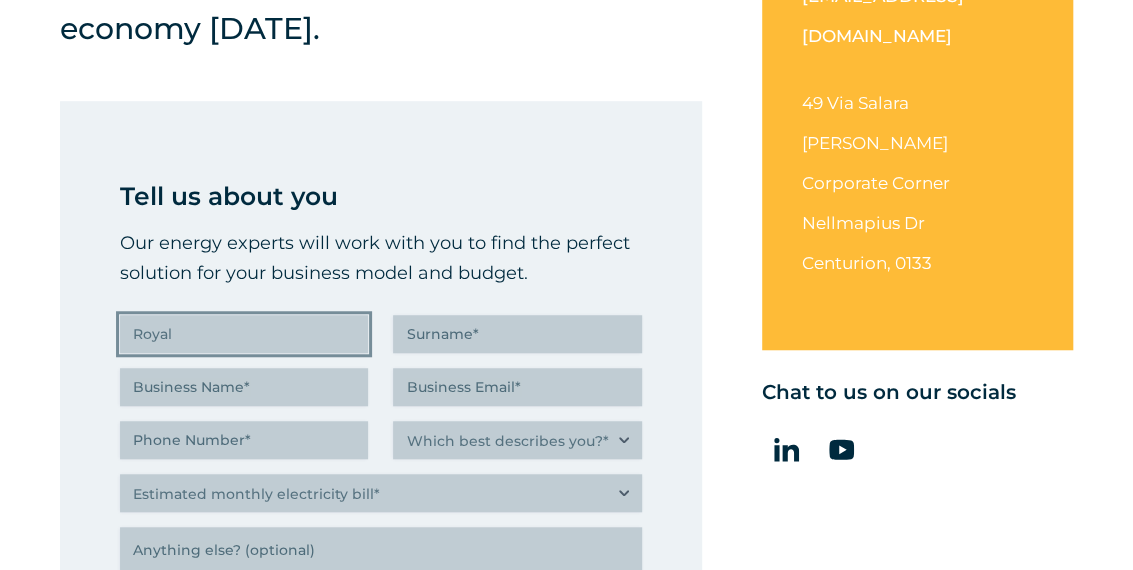 type on "Royal" 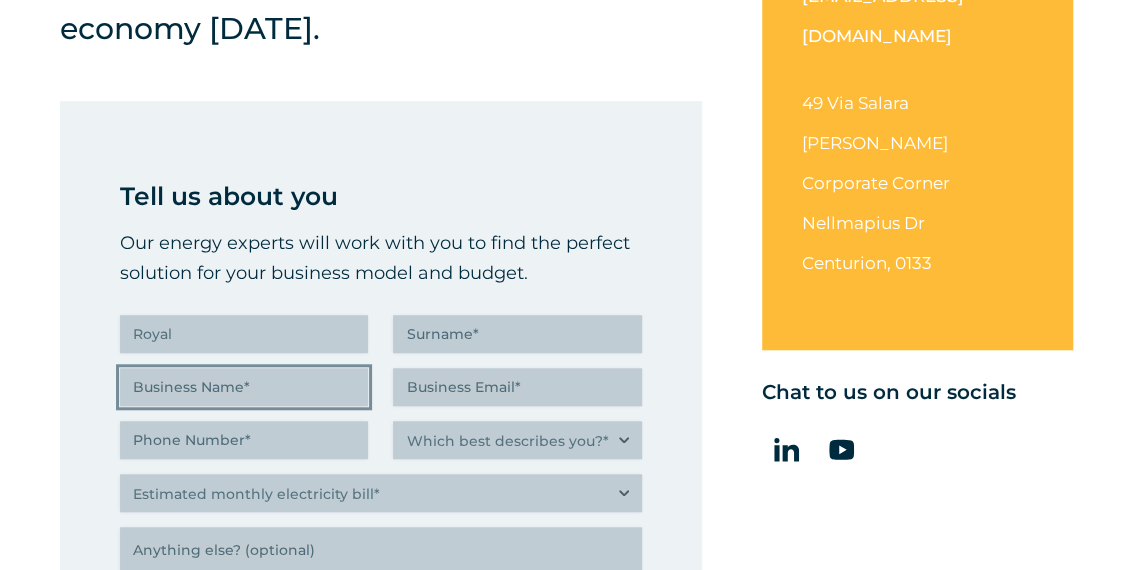 click on "Business Name (Required)" at bounding box center [244, 387] 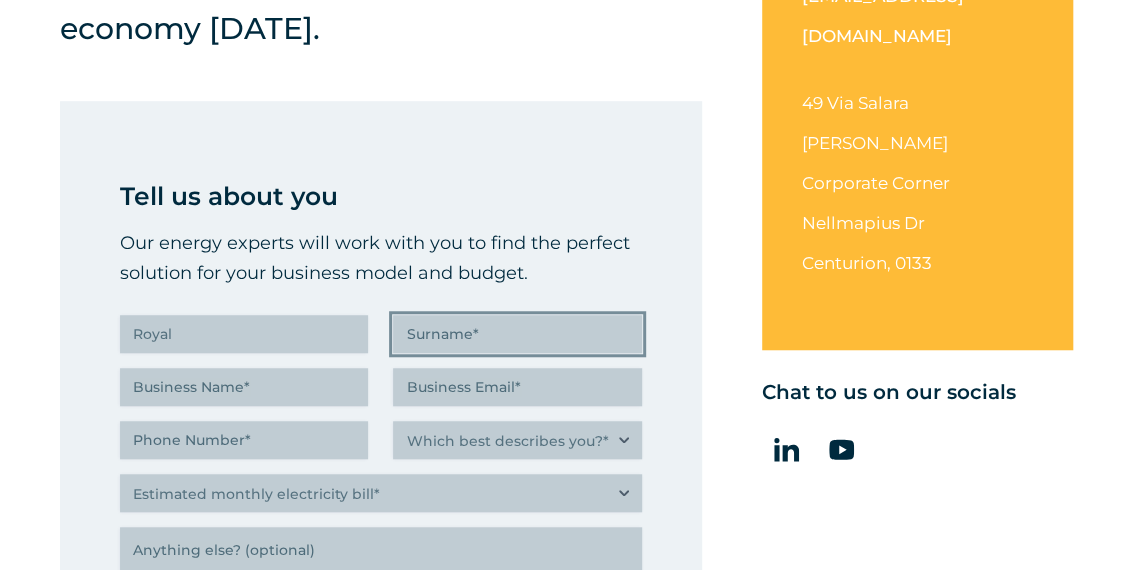 click on "Surname (Required)" at bounding box center [517, 334] 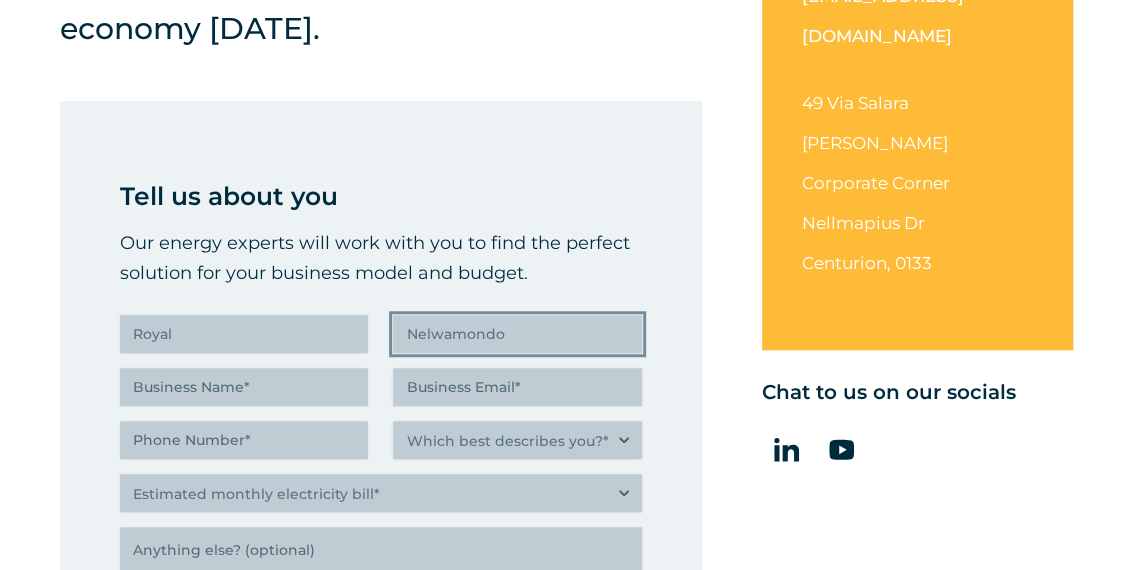 type on "Nelwamondo" 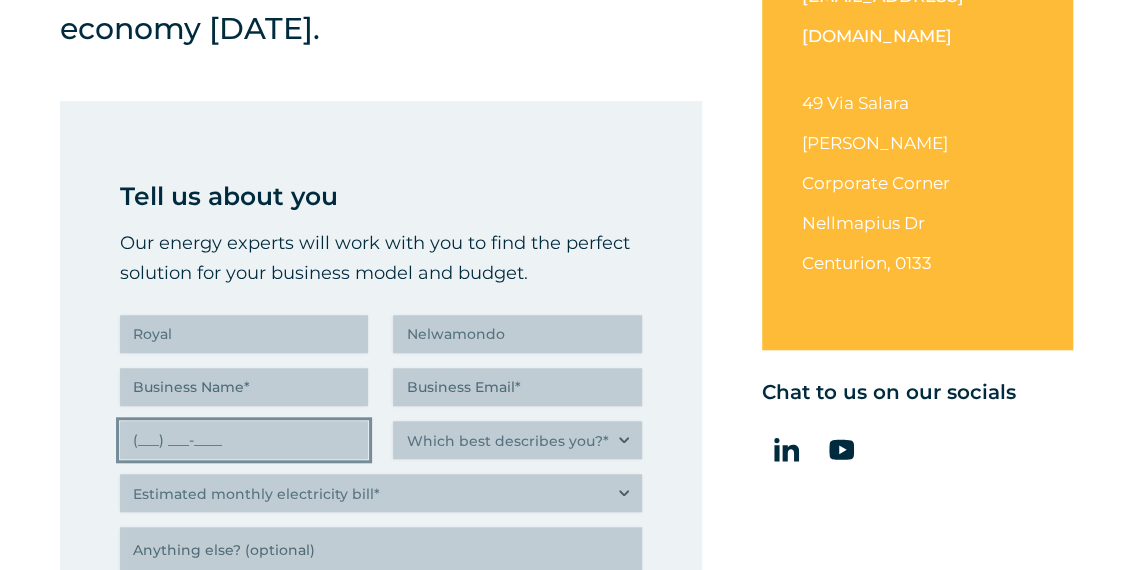 click on "(___) ___-____" at bounding box center [244, 440] 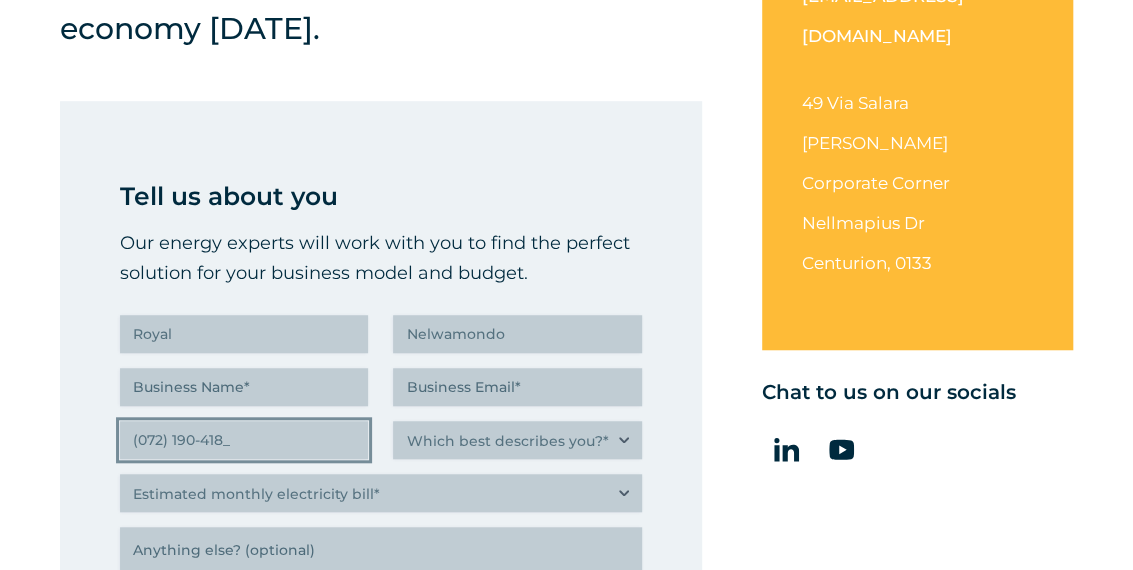 type on "(072) 190-4182" 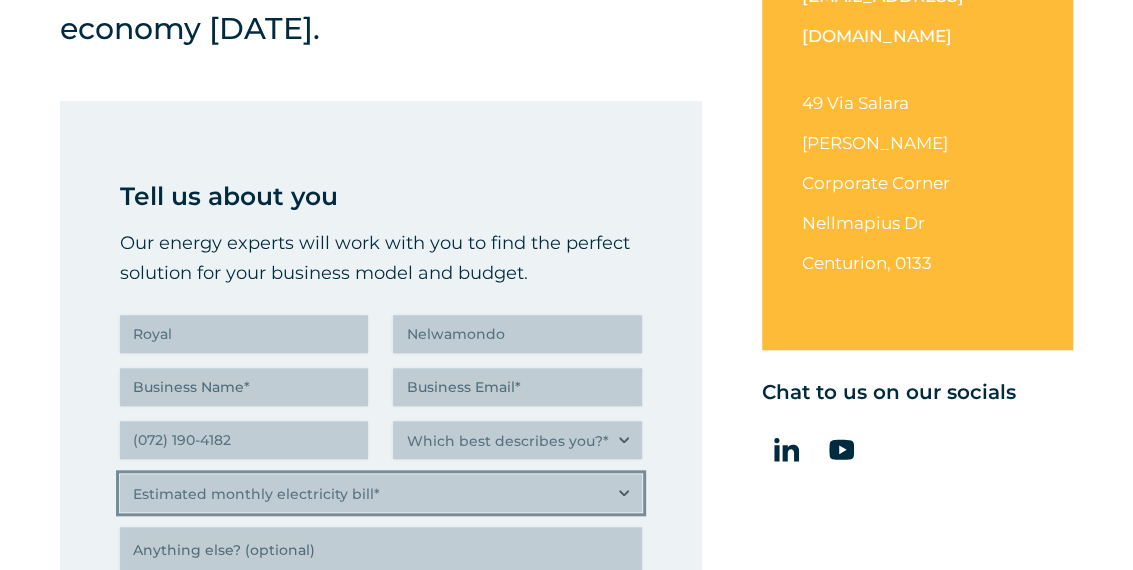 click on "Estimated monthly electricity bill* Less than R500K More than R500K" at bounding box center (381, 493) 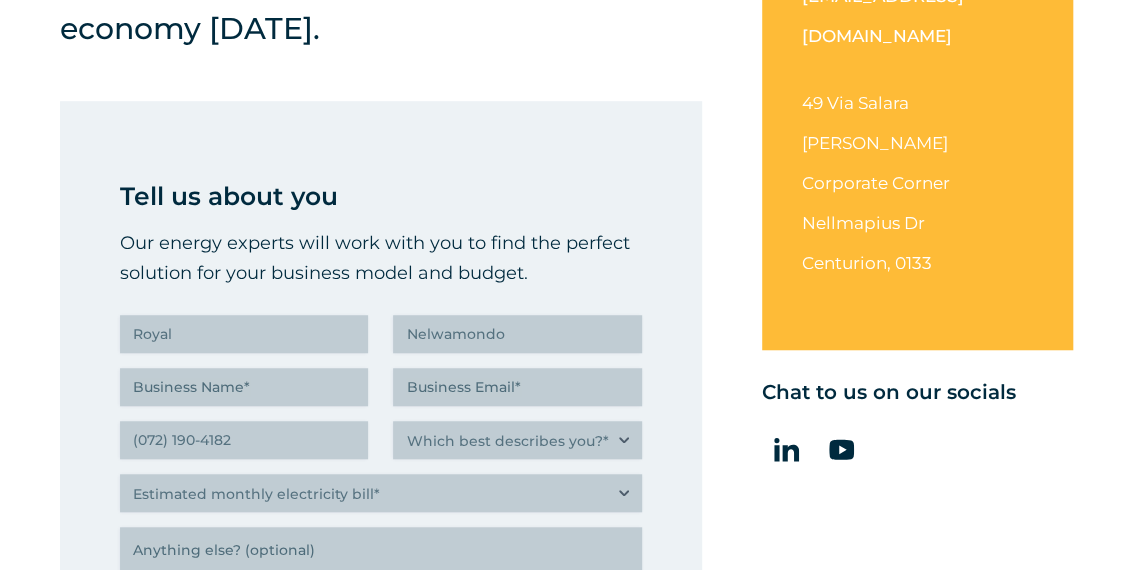 click on "South Africa
012 881 4800 info@solarafrica.com 49 Via Salara Irene Corporate Corner Nellmapius Dr Centurion, 0133
Chat to us on our socials" at bounding box center [917, 423] 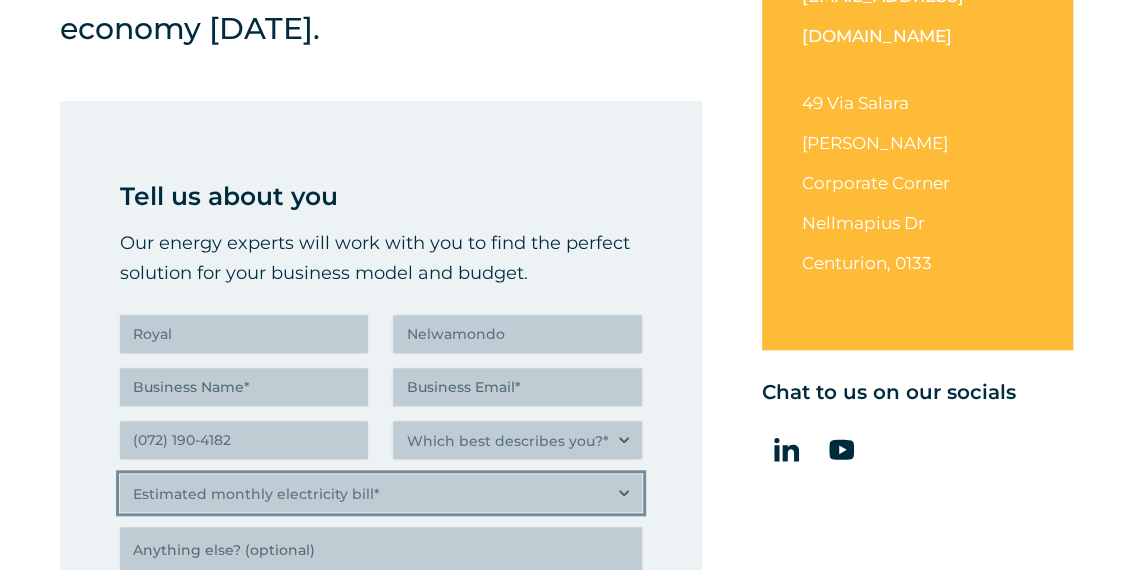 click on "Estimated monthly electricity bill* Less than R500K More than R500K" at bounding box center (381, 493) 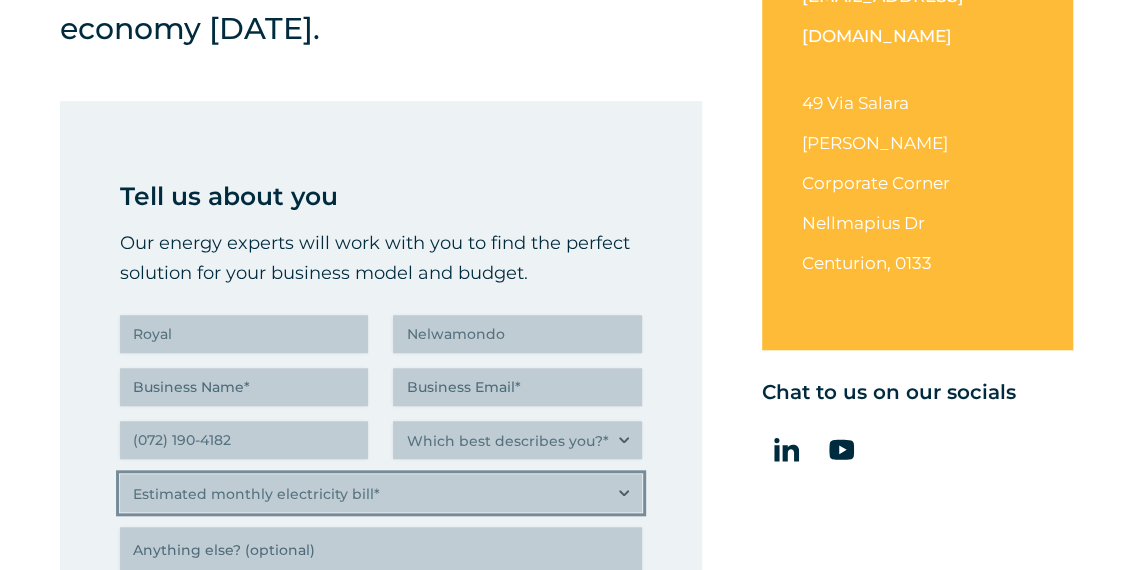 select on "Less than R500K" 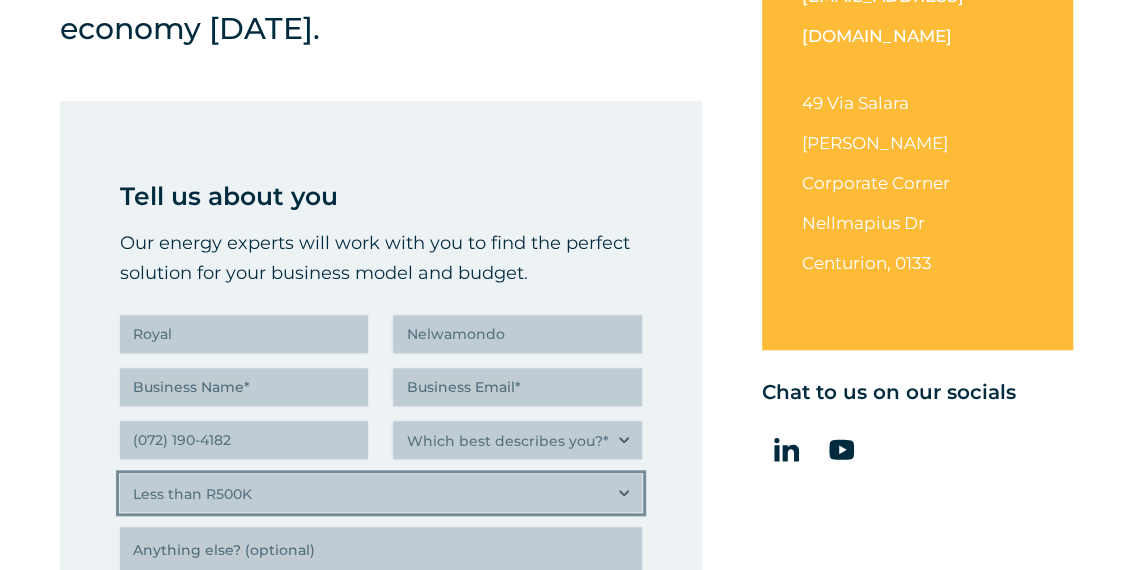 click on "Estimated monthly electricity bill* Less than R500K More than R500K" at bounding box center [381, 493] 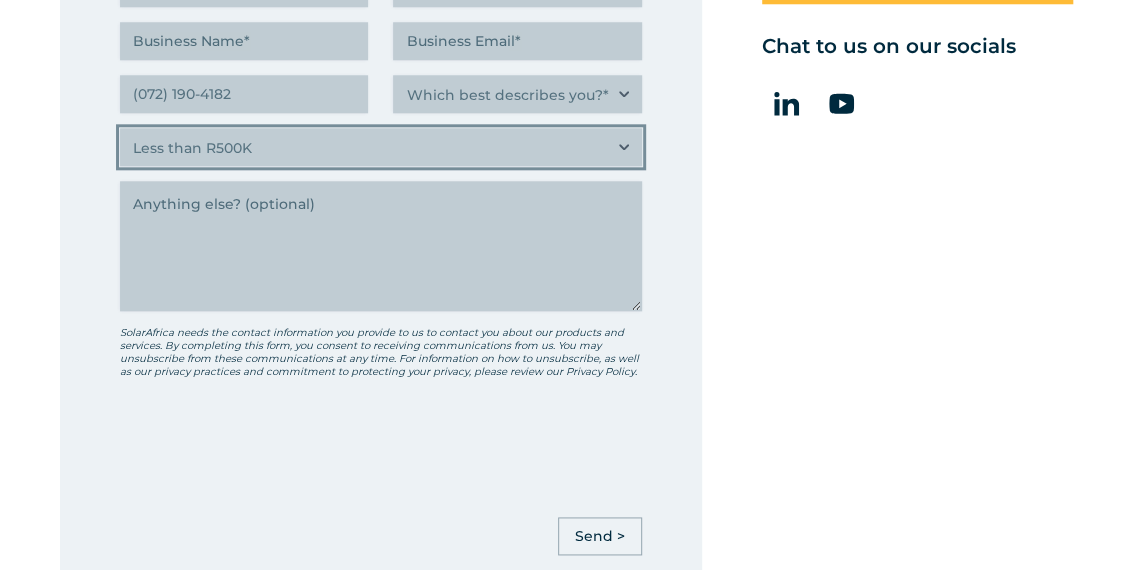 scroll, scrollTop: 960, scrollLeft: 0, axis: vertical 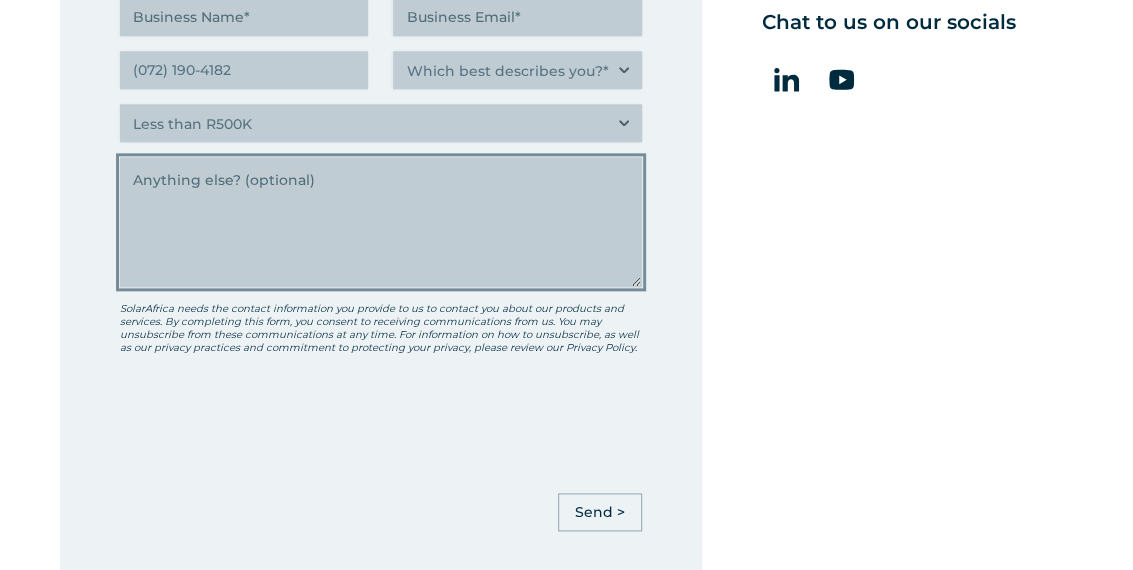 click on "Anything else" at bounding box center [381, 222] 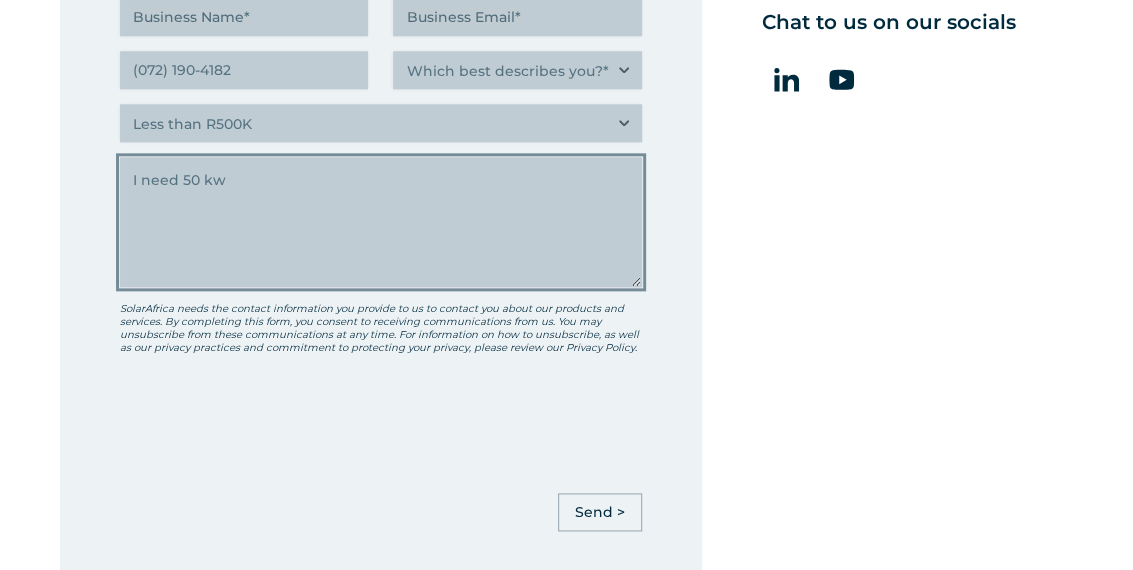 click on "I need 50 kw" at bounding box center (381, 222) 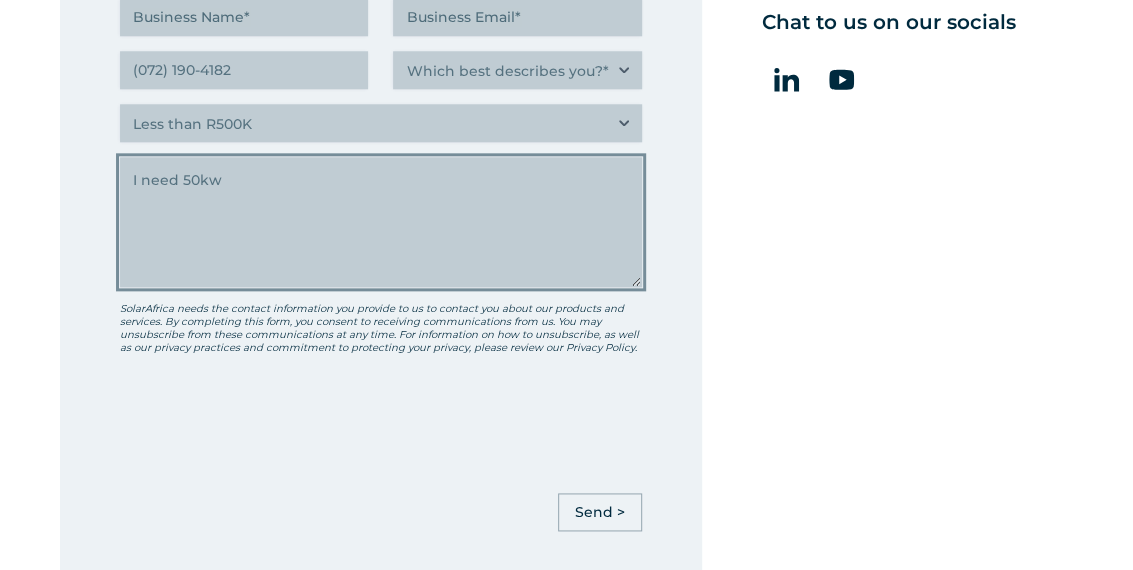 click on "I need 50kw" at bounding box center [381, 222] 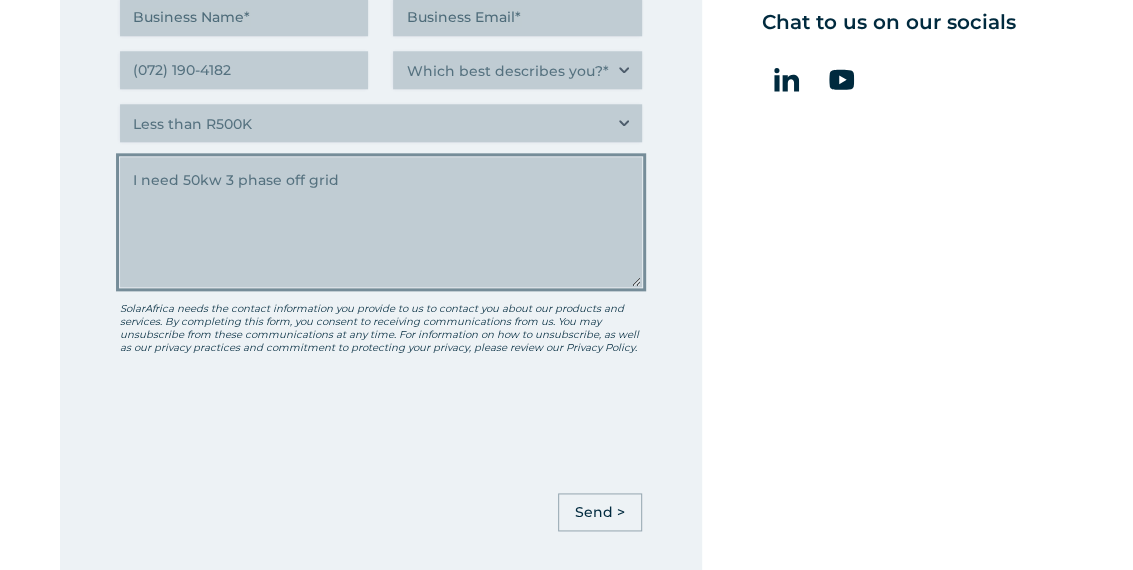 type on "I need 50kw 3 phase off grid" 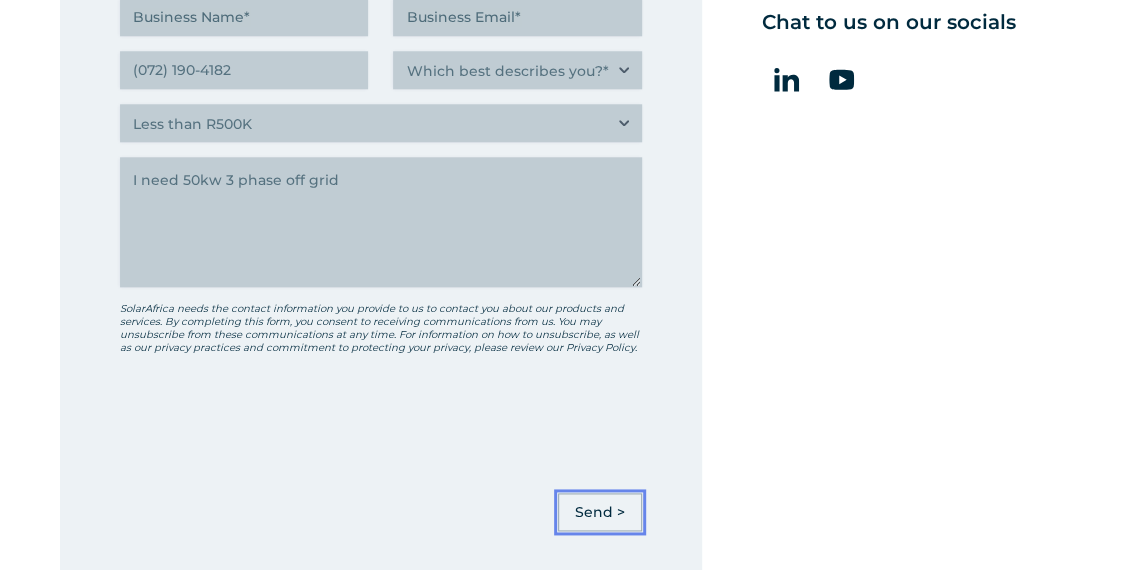 click on "Send >" at bounding box center (600, 512) 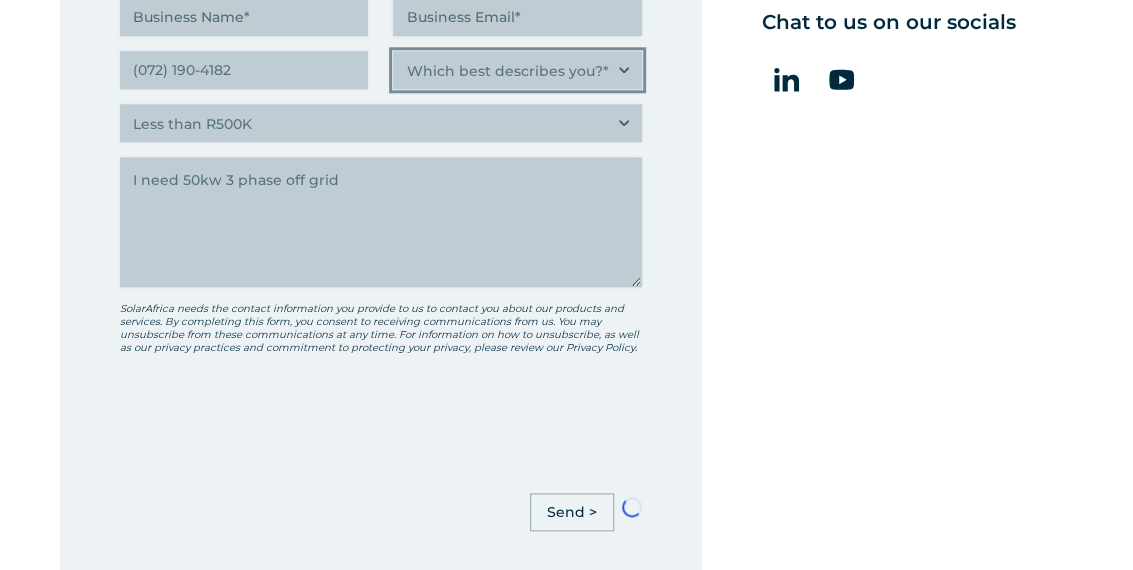 click on "Which best describes you?* Researching and identifying the best energy solutions on behalf of the business I work for Property investor, building owner or landlord exploring alternative energy options for my building C-suite executive or director looking for an energy solution that delivers the best ROI C-suite executive or director looking for an energy solution that builds a more sustainable business" at bounding box center [517, 70] 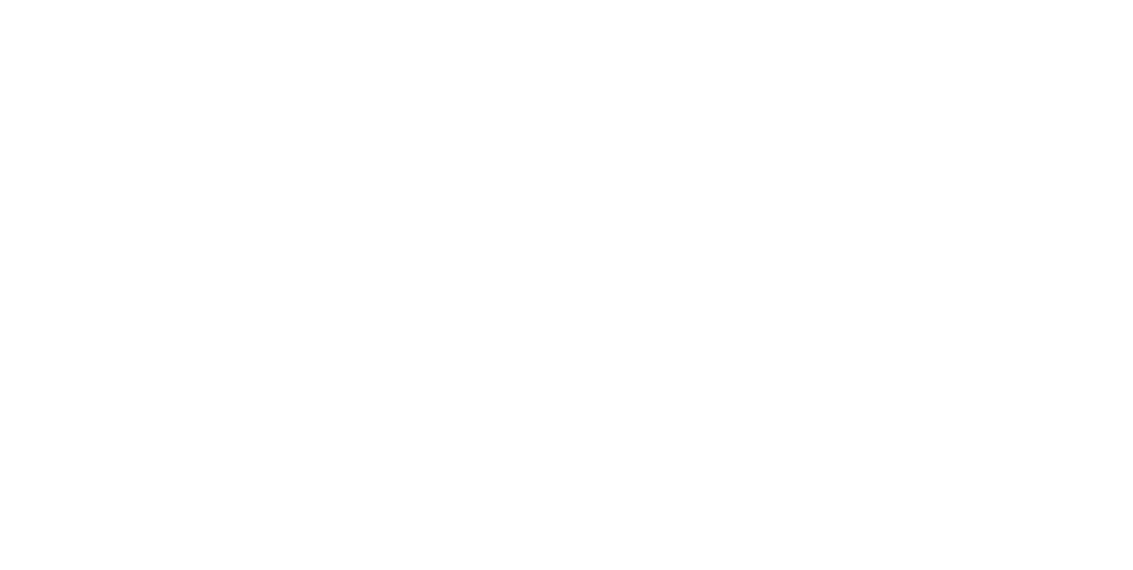 scroll, scrollTop: 0, scrollLeft: 0, axis: both 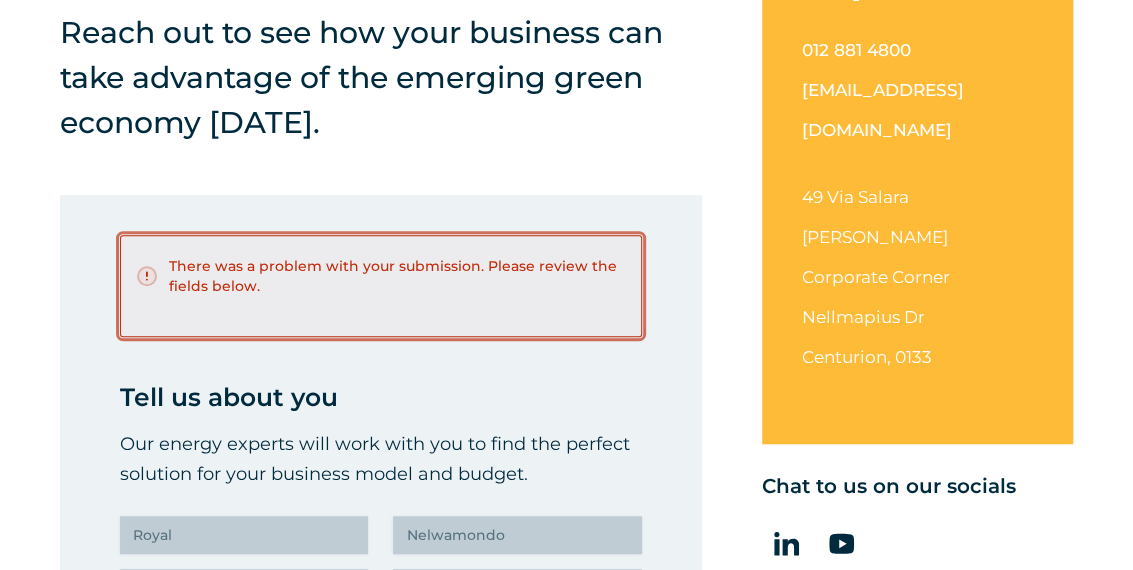 click on "There was a problem with your submission. Please review the fields below." at bounding box center [381, 276] 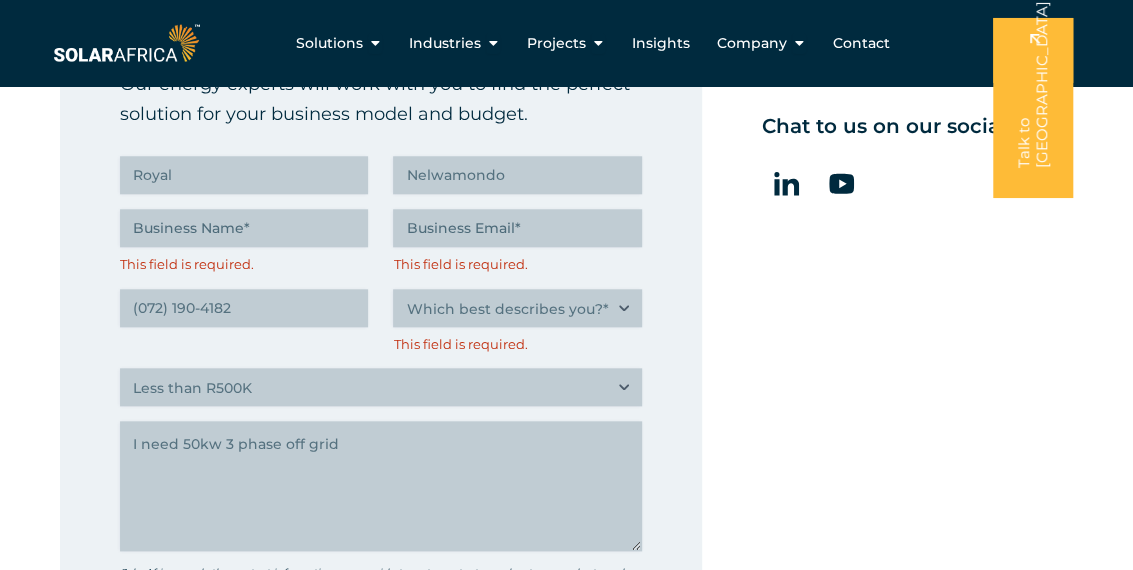 scroll, scrollTop: 851, scrollLeft: 0, axis: vertical 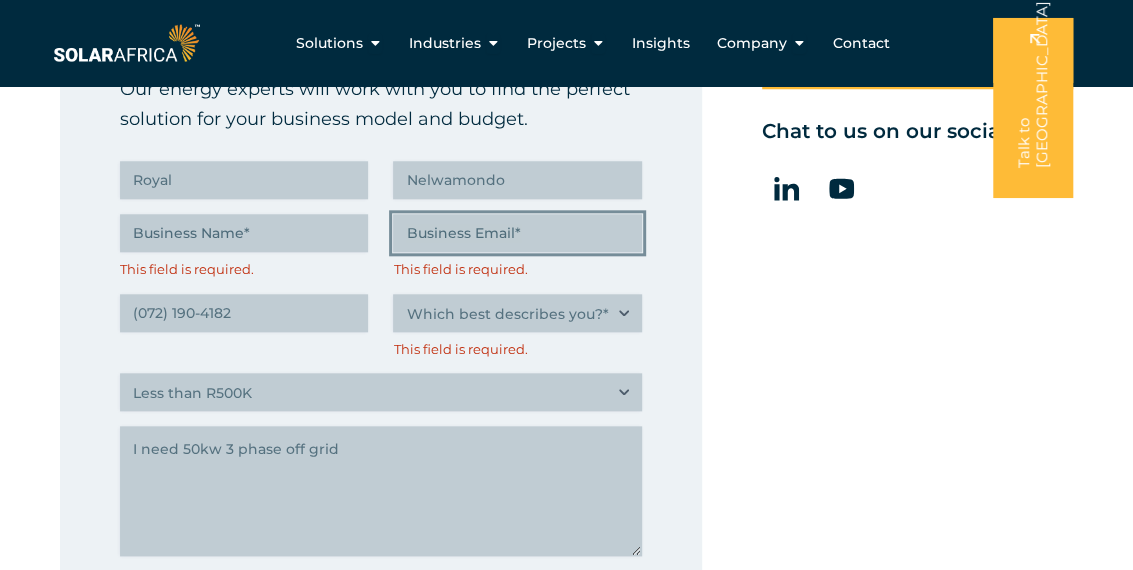 click on "Business Email (Required)" at bounding box center [517, 233] 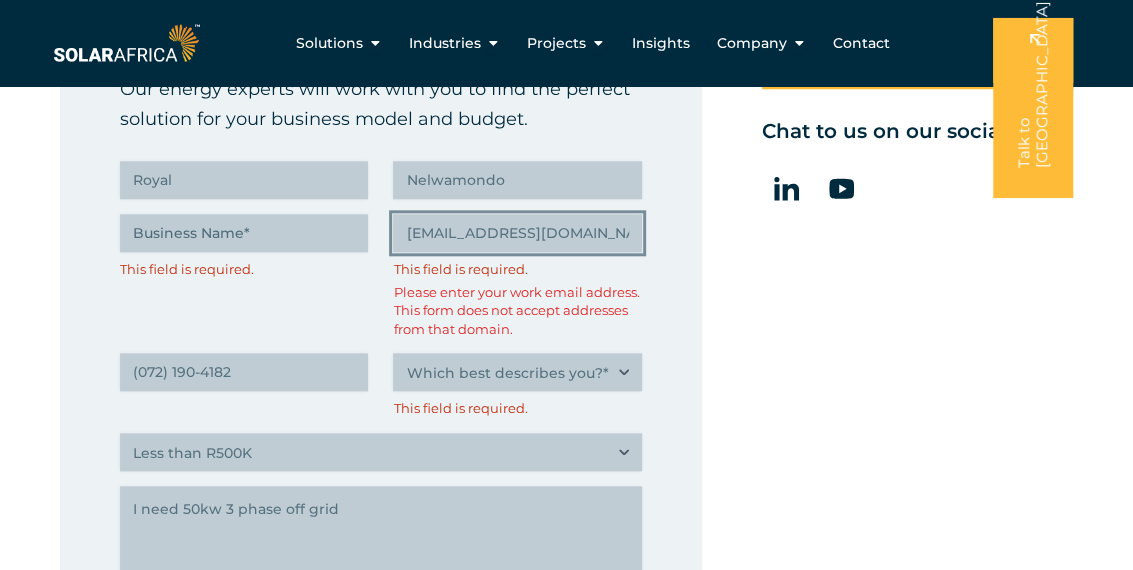 type on "zevhe2018@gmail.com" 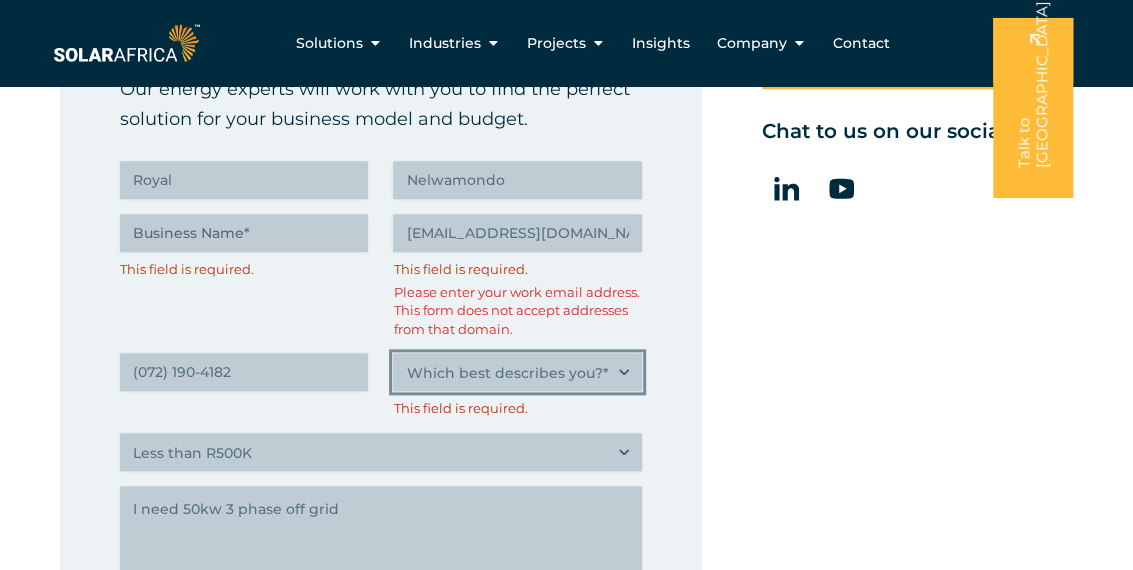 click on "Which best describes you?* Researching and identifying the best energy solutions on behalf of the business I work for Property investor, building owner or landlord exploring alternative energy options for my building C-suite executive or director looking for an energy solution that delivers the best ROI C-suite executive or director looking for an energy solution that builds a more sustainable business" at bounding box center (517, 372) 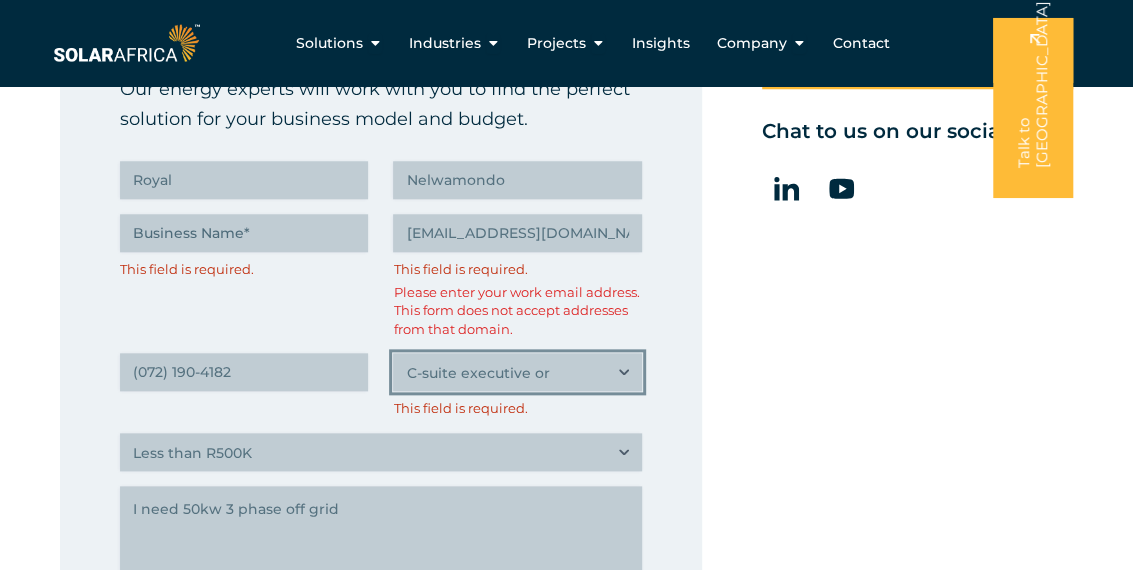 click on "Which best describes you?* Researching and identifying the best energy solutions on behalf of the business I work for Property investor, building owner or landlord exploring alternative energy options for my building C-suite executive or director looking for an energy solution that delivers the best ROI C-suite executive or director looking for an energy solution that builds a more sustainable business" at bounding box center [517, 372] 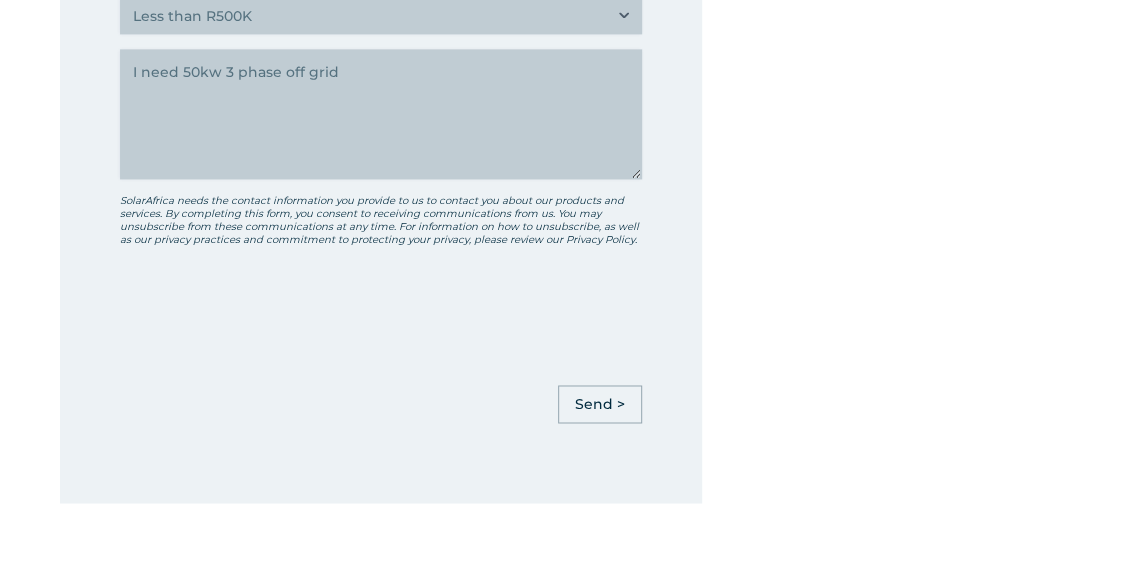 scroll, scrollTop: 1324, scrollLeft: 0, axis: vertical 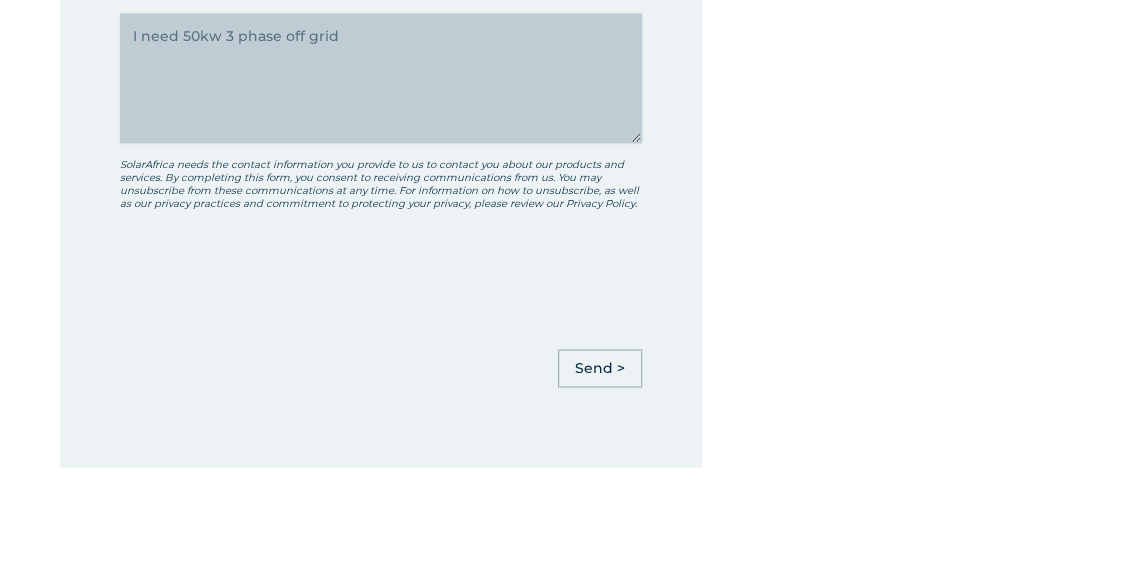 click on "Send >" at bounding box center [600, 368] 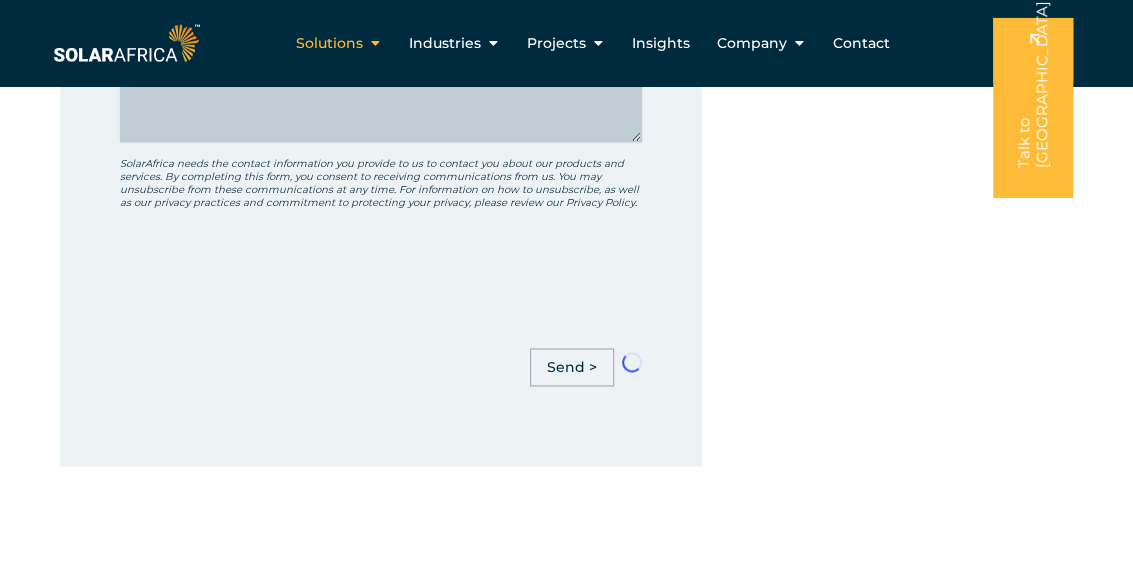 click on "Solutions
Close Solutions
Open Solutions" at bounding box center (339, 43) 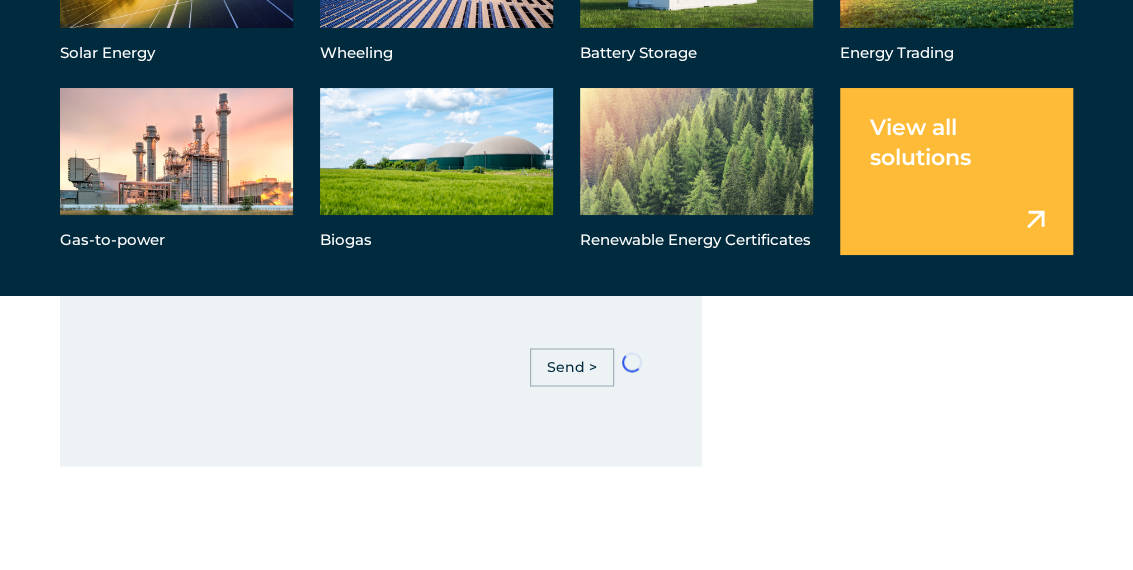 scroll, scrollTop: 1532, scrollLeft: 0, axis: vertical 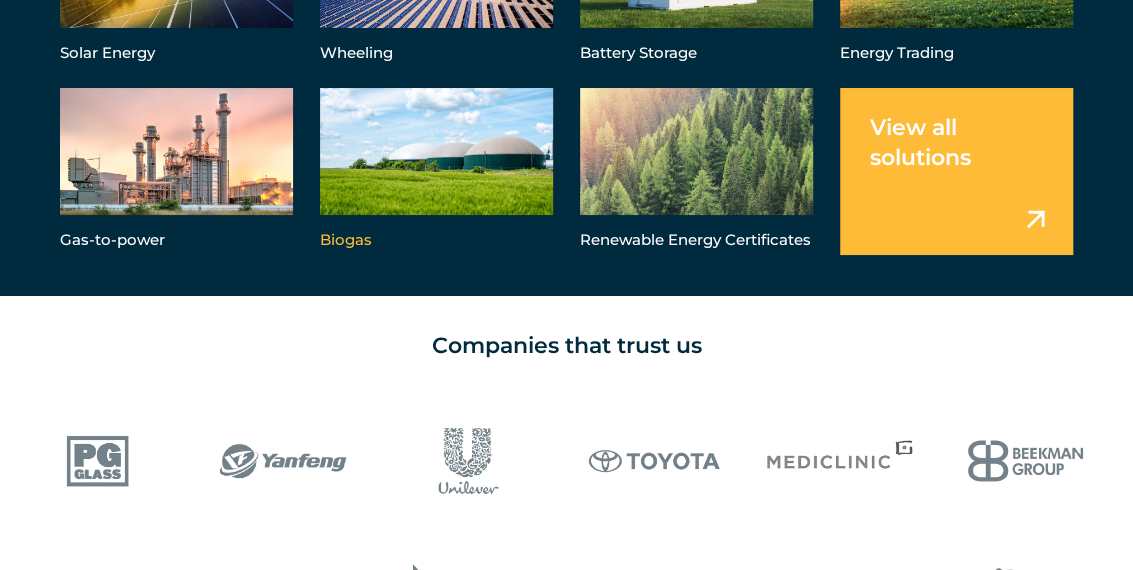 drag, startPoint x: 432, startPoint y: 203, endPoint x: 322, endPoint y: 150, distance: 122.10242 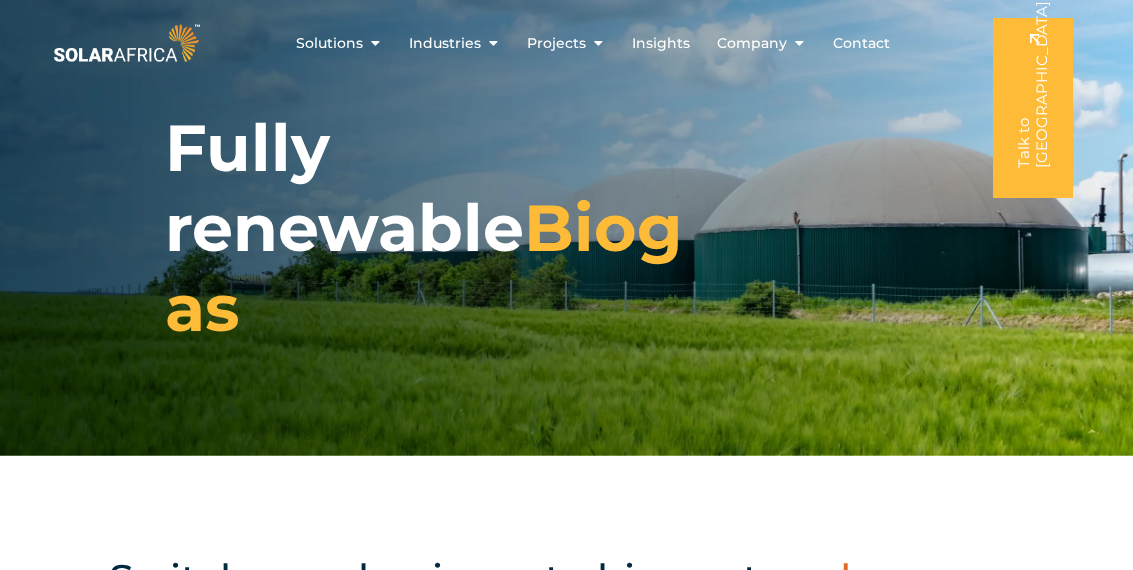 scroll, scrollTop: 0, scrollLeft: 0, axis: both 